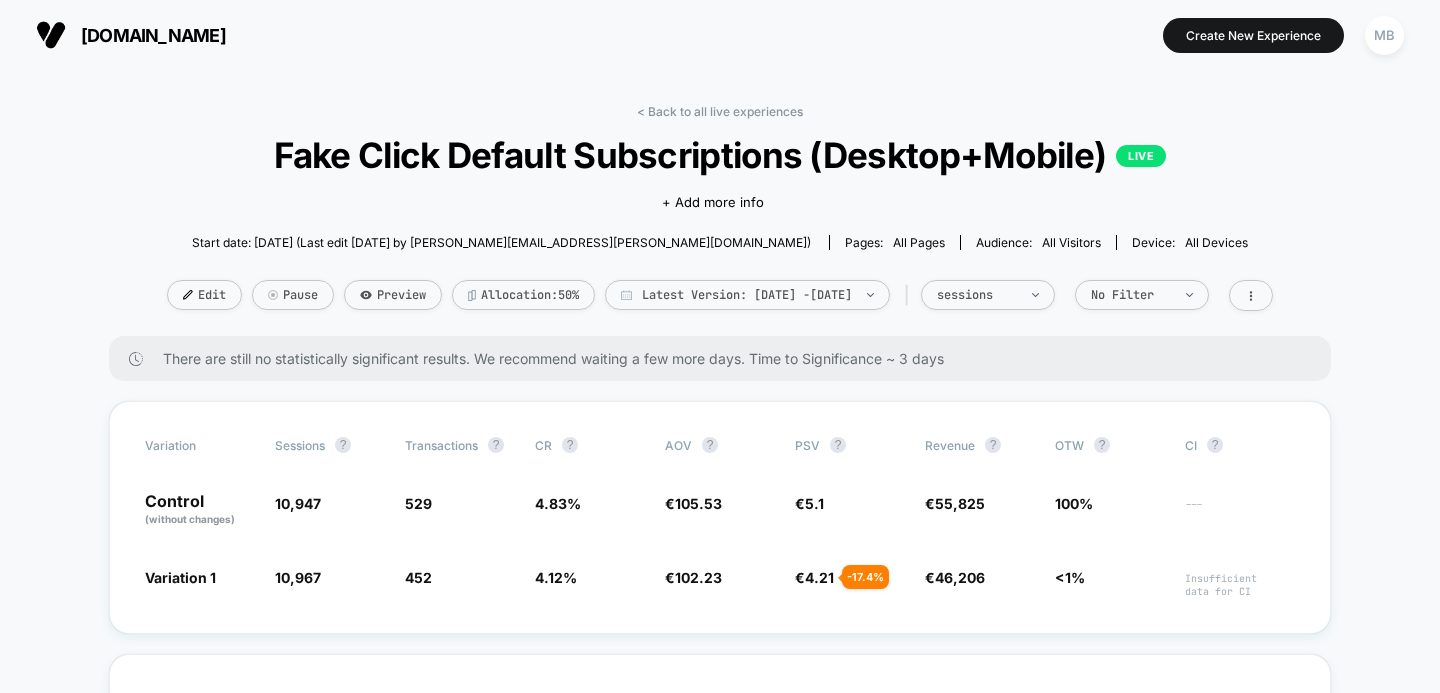 scroll, scrollTop: 0, scrollLeft: 0, axis: both 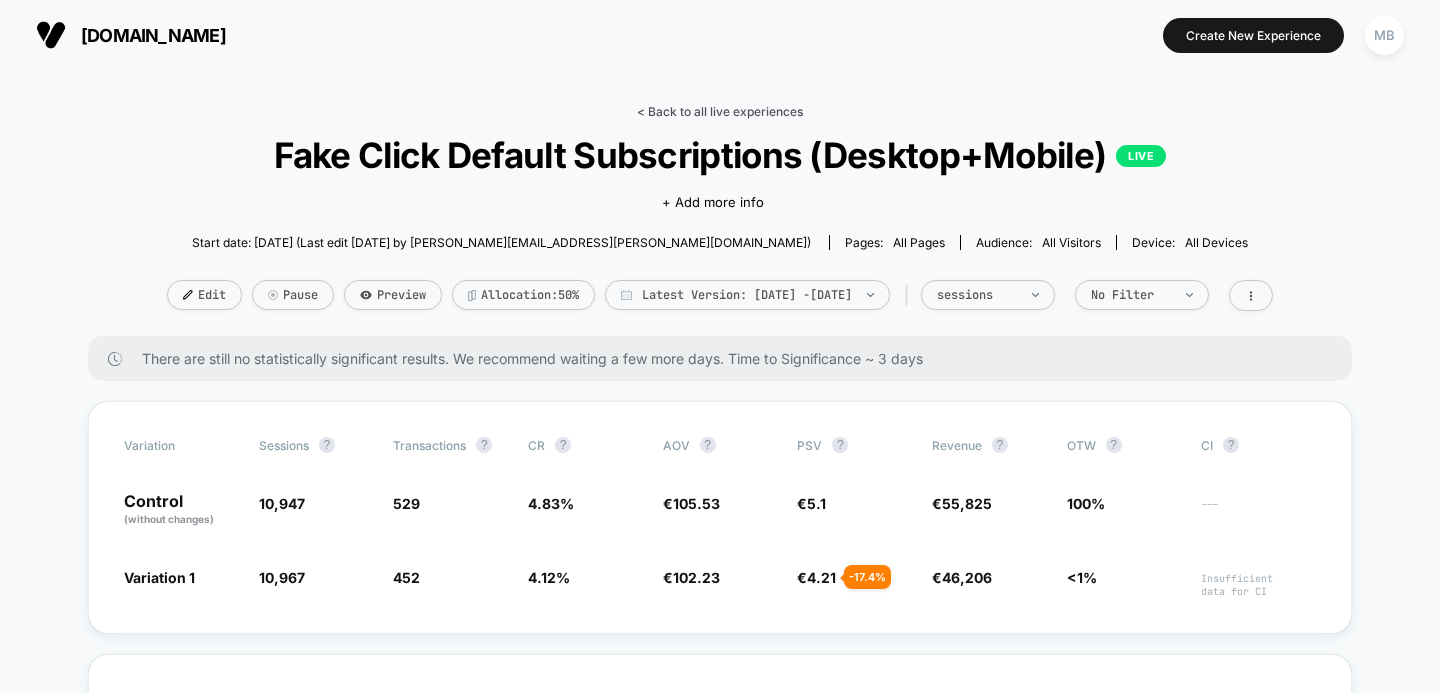click on "< Back to all live experiences" at bounding box center [720, 111] 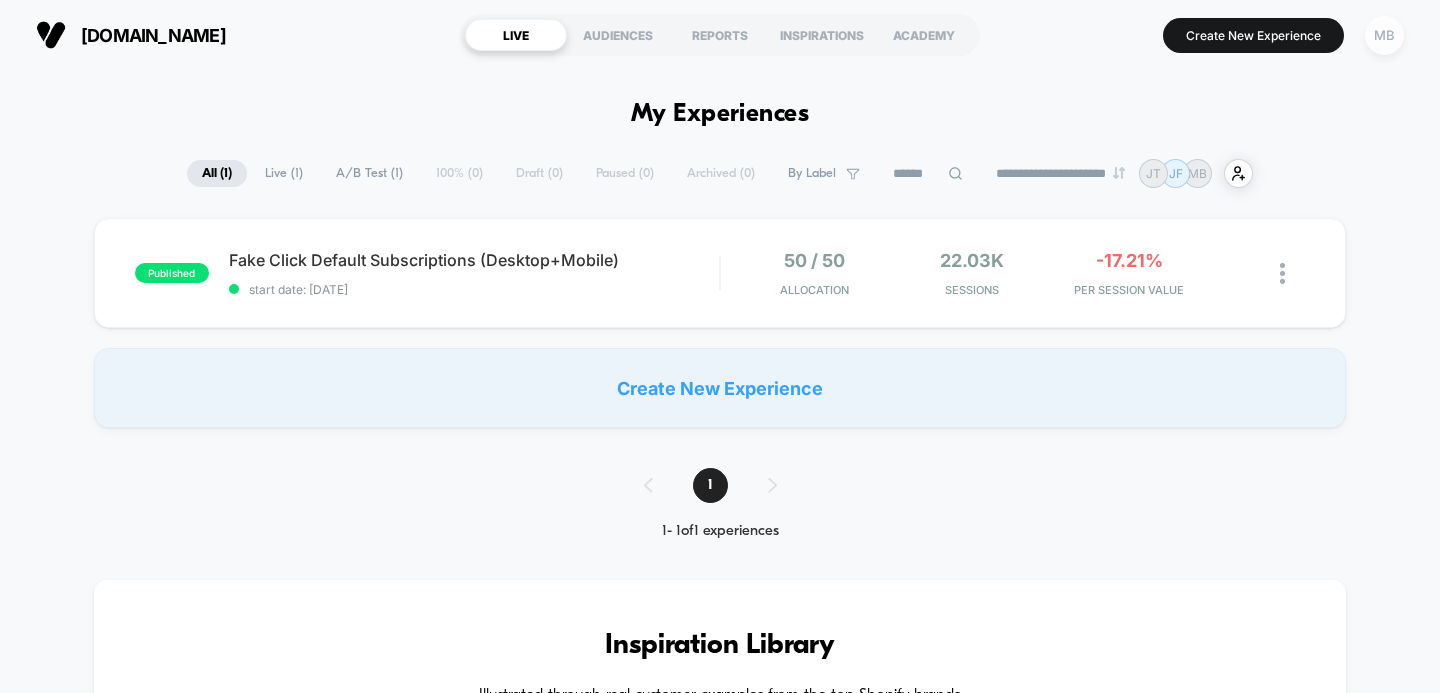 click on "MB" at bounding box center (1384, 35) 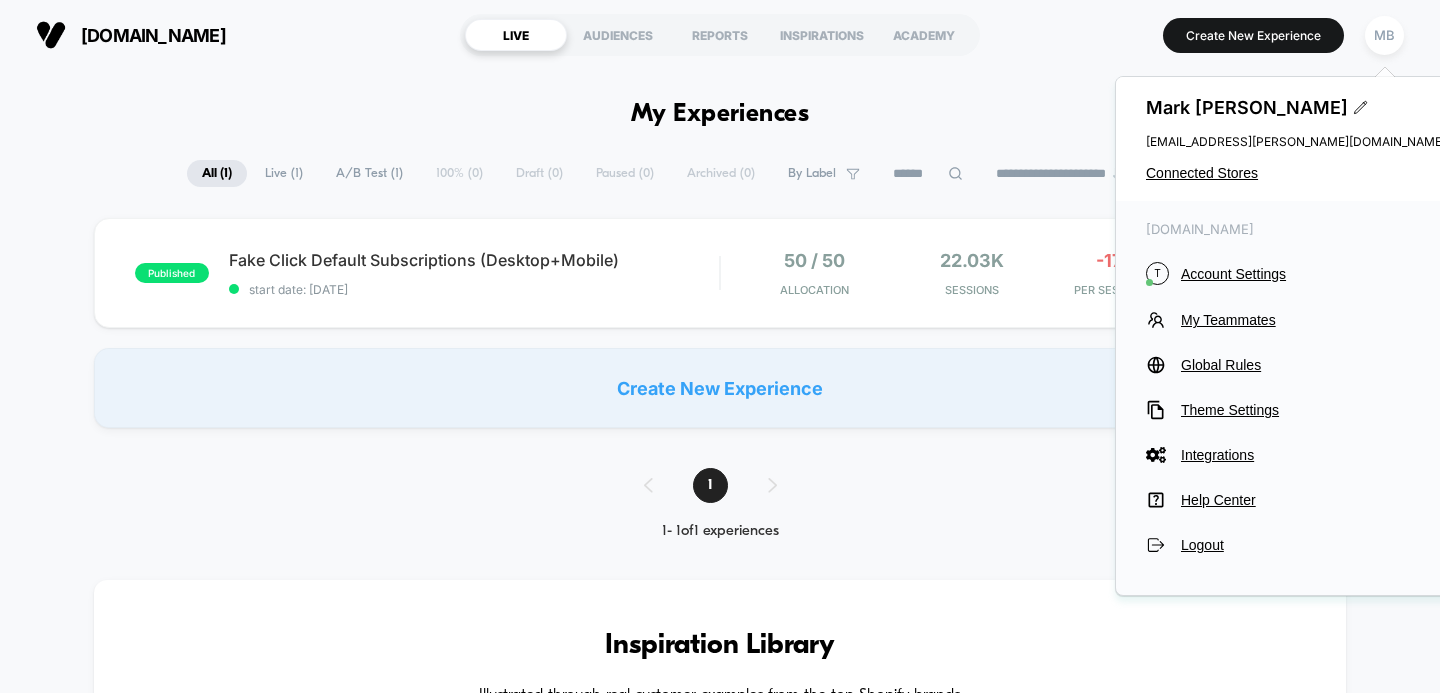click on "[PERSON_NAME] [PERSON_NAME][EMAIL_ADDRESS][PERSON_NAME][DOMAIN_NAME] Connected Stores" at bounding box center [1296, 139] 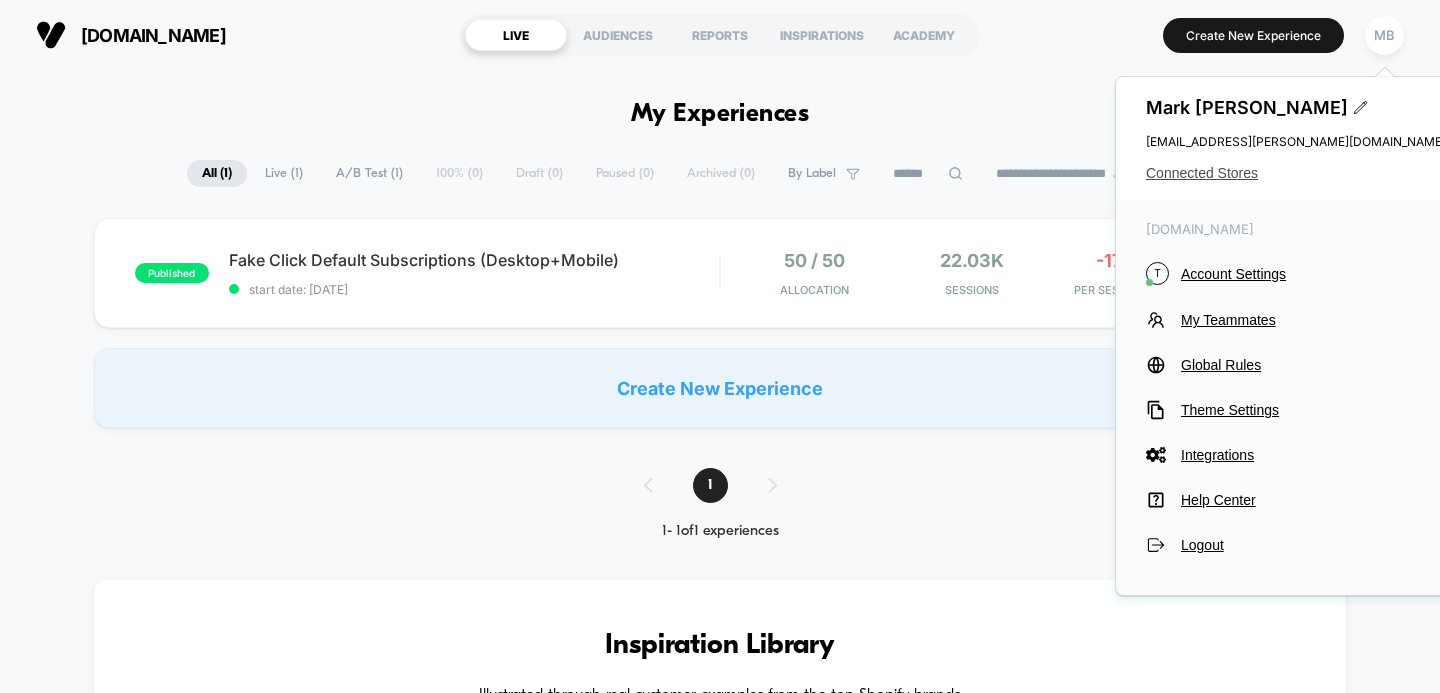 click on "Connected Stores" at bounding box center (1296, 173) 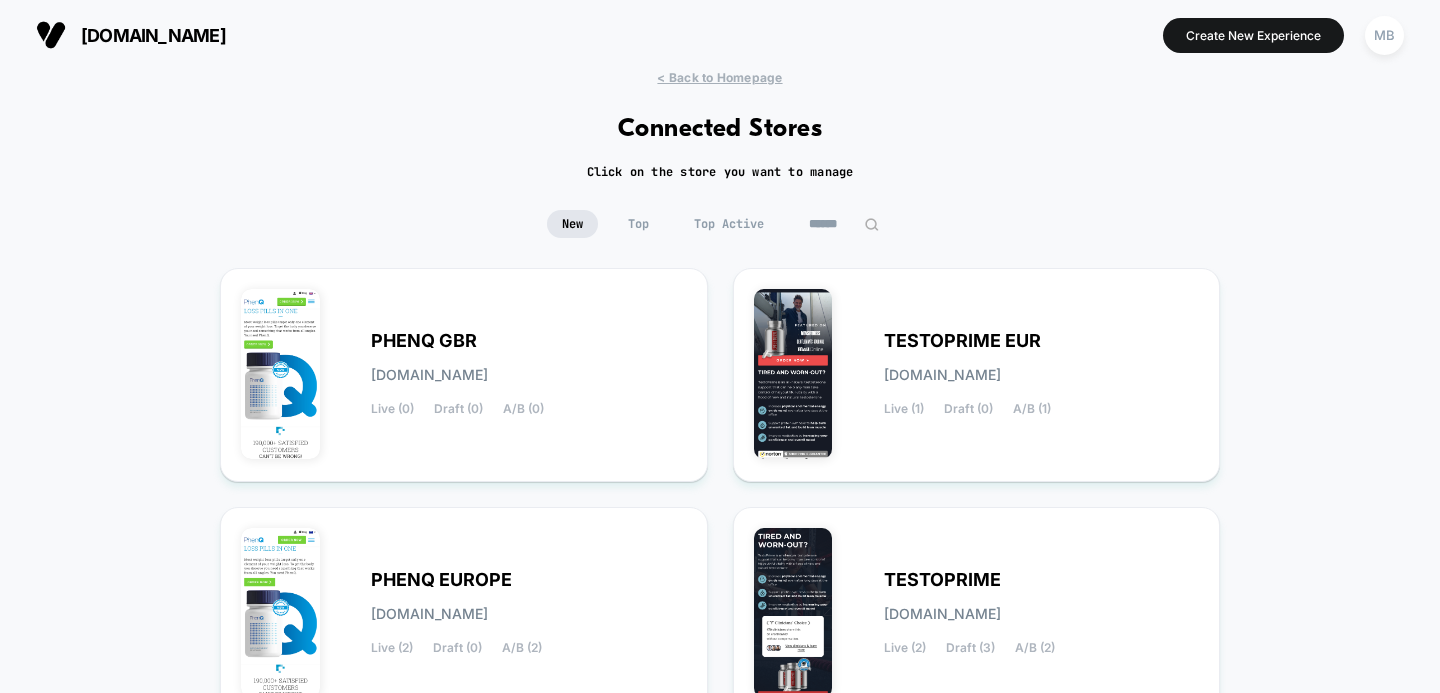 scroll, scrollTop: 90, scrollLeft: 0, axis: vertical 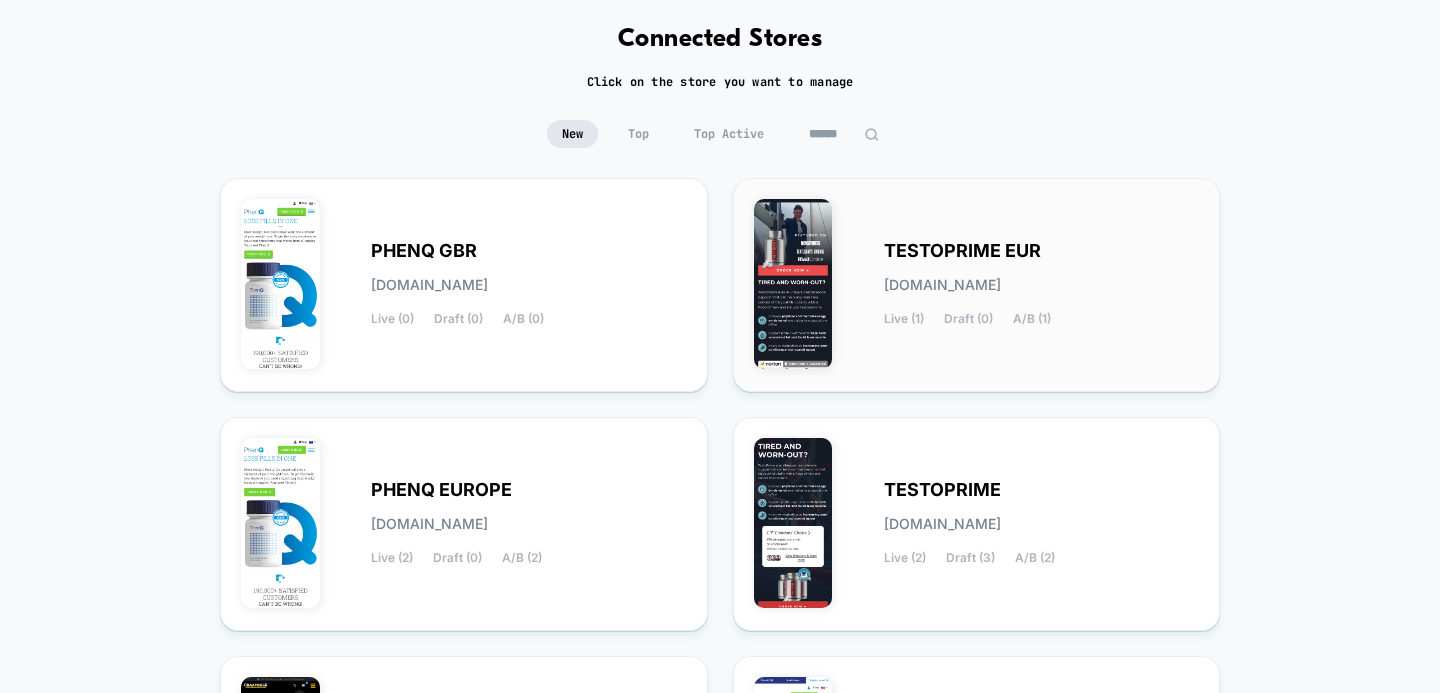 click on "TESTOPRIME EUR" at bounding box center (962, 251) 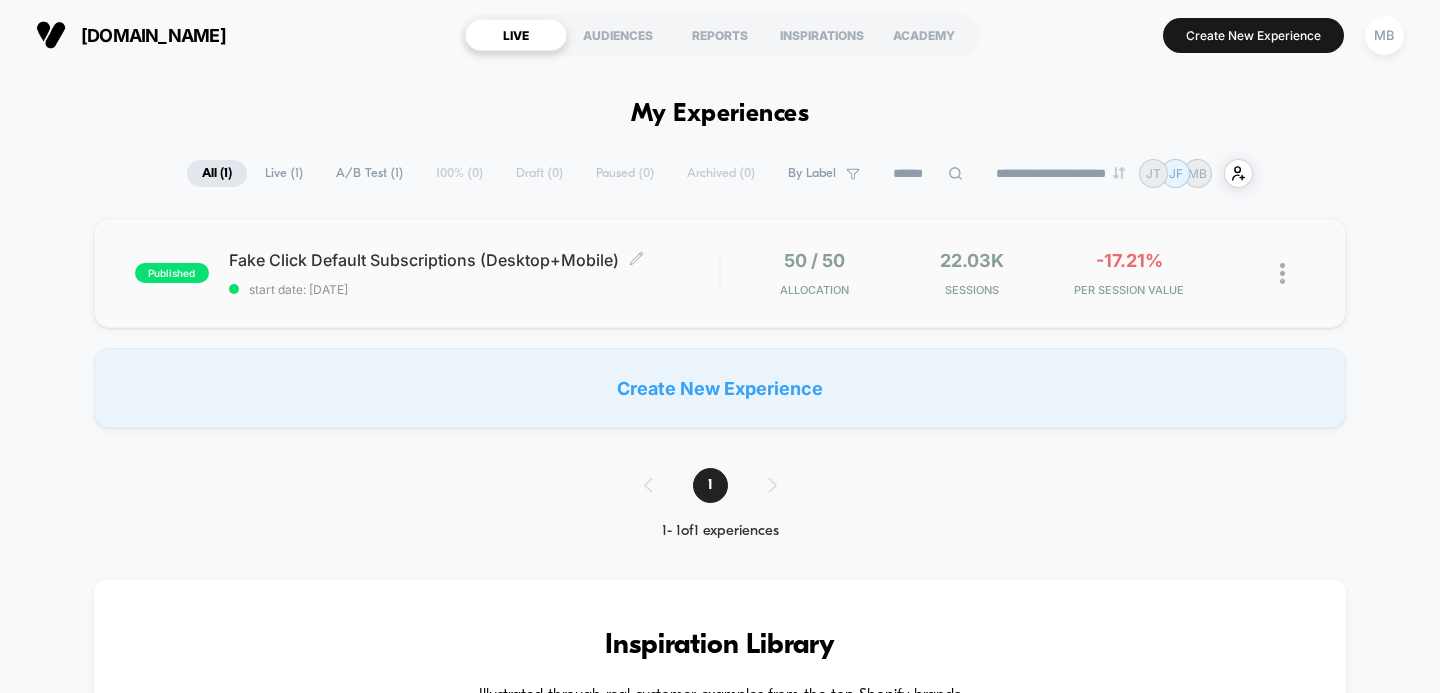 click on "Fake Click Default Subscriptions (Desktop+Mobile) Click to edit experience details" at bounding box center [474, 260] 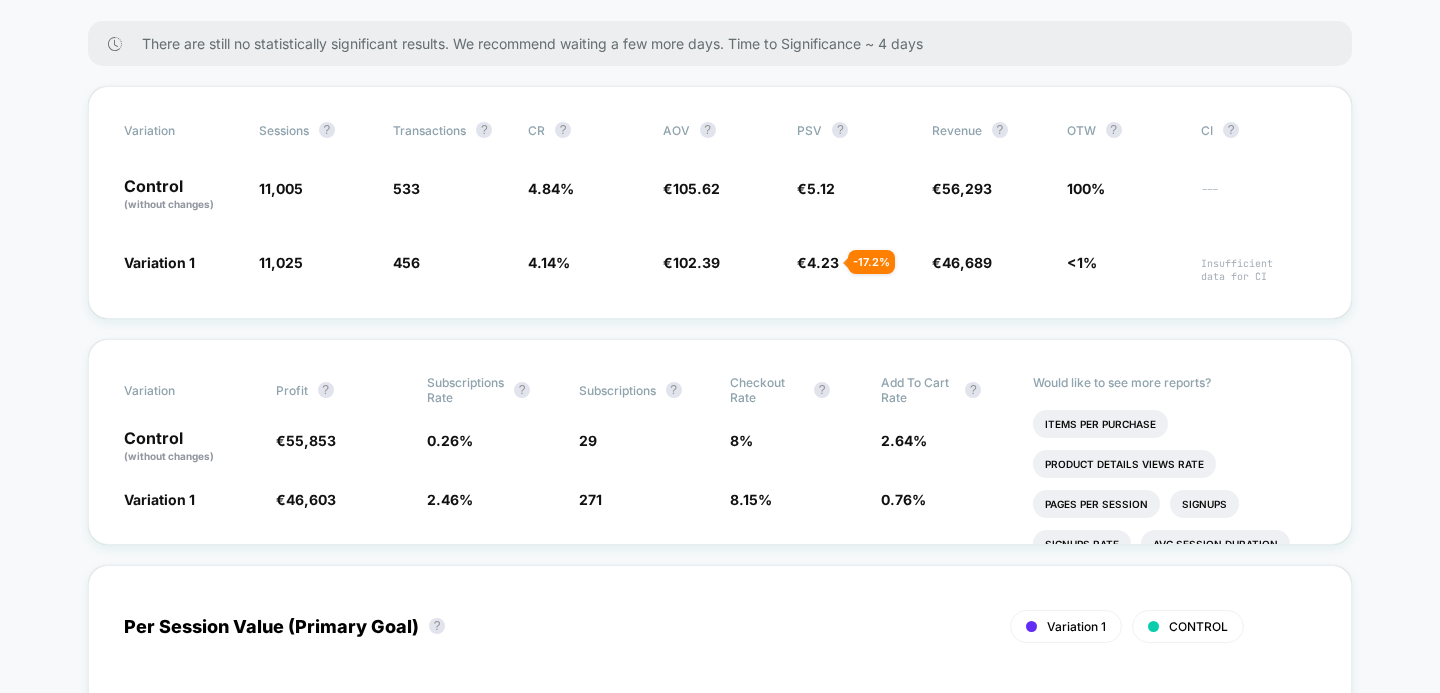 scroll, scrollTop: 0, scrollLeft: 0, axis: both 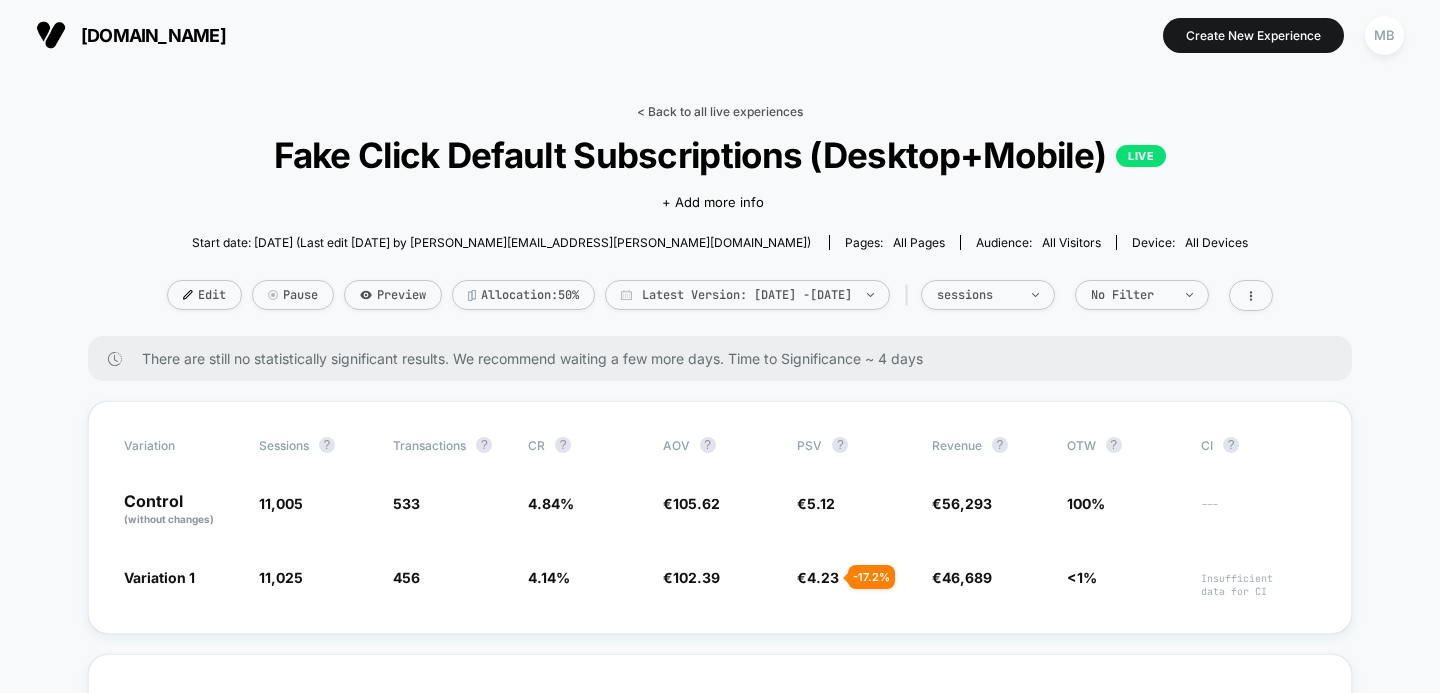 click on "< Back to all live experiences" at bounding box center [720, 111] 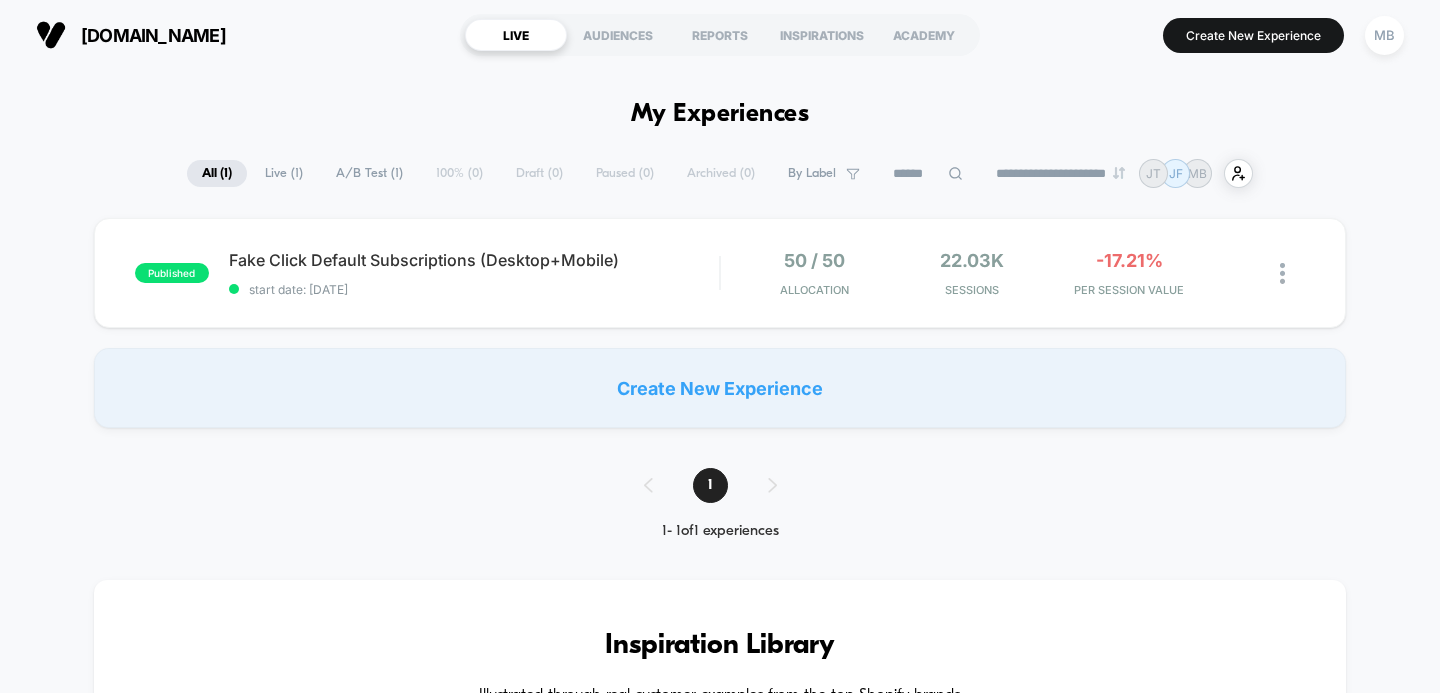click on "**********" at bounding box center (720, 1144) 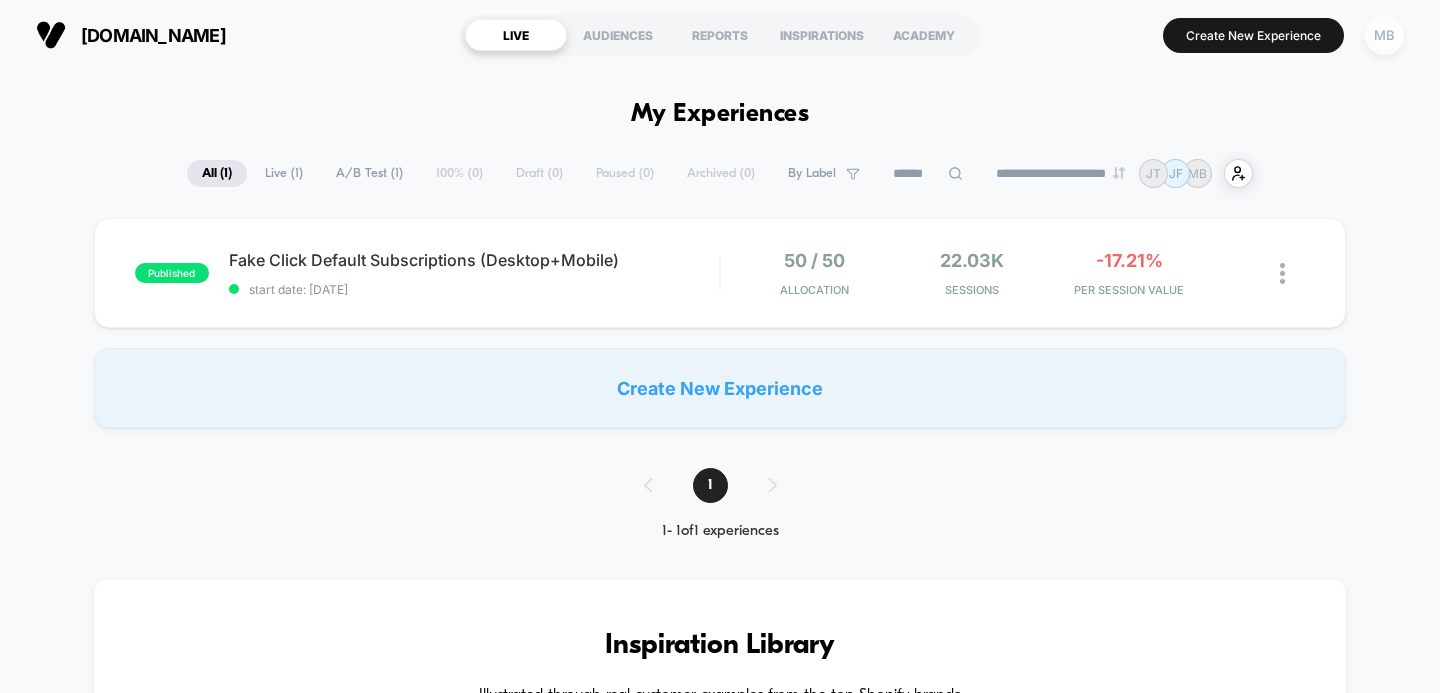 click on "MB" at bounding box center [1384, 35] 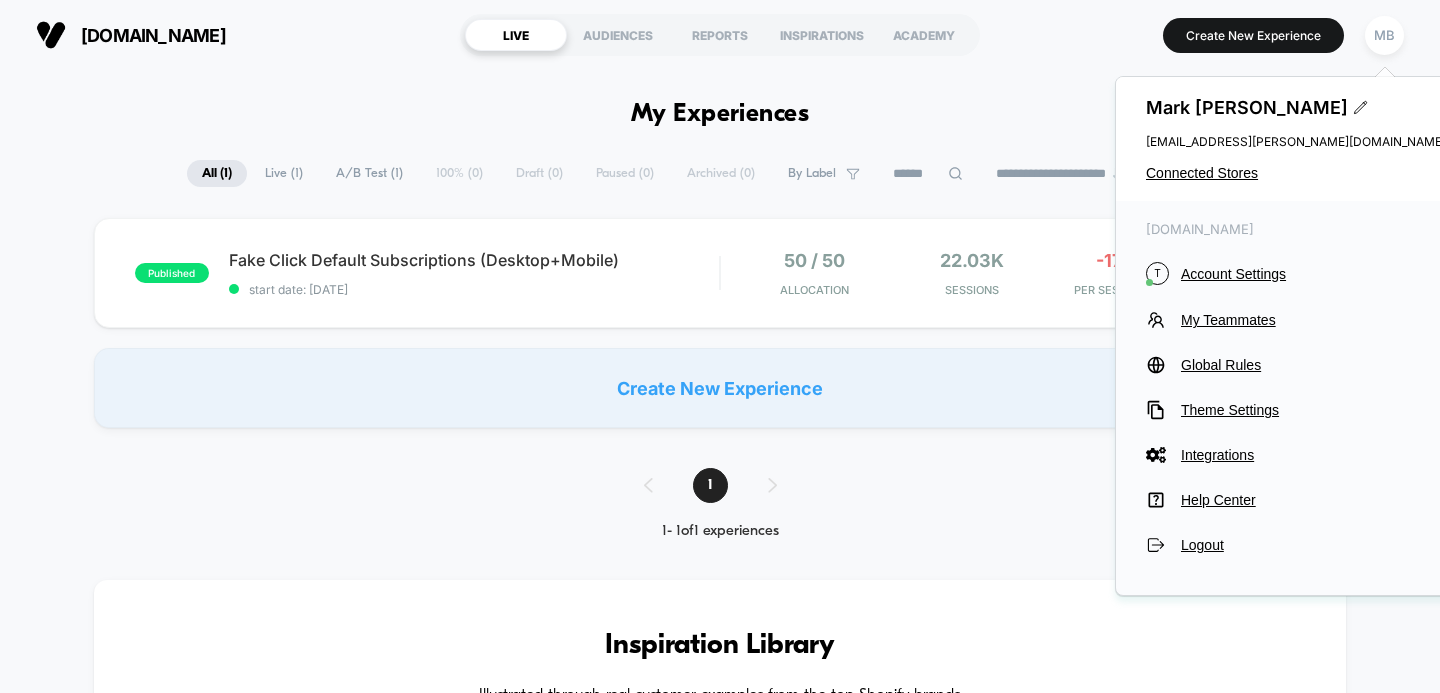 click on "[PERSON_NAME] [PERSON_NAME][EMAIL_ADDRESS][PERSON_NAME][DOMAIN_NAME] Connected Stores" at bounding box center [1296, 139] 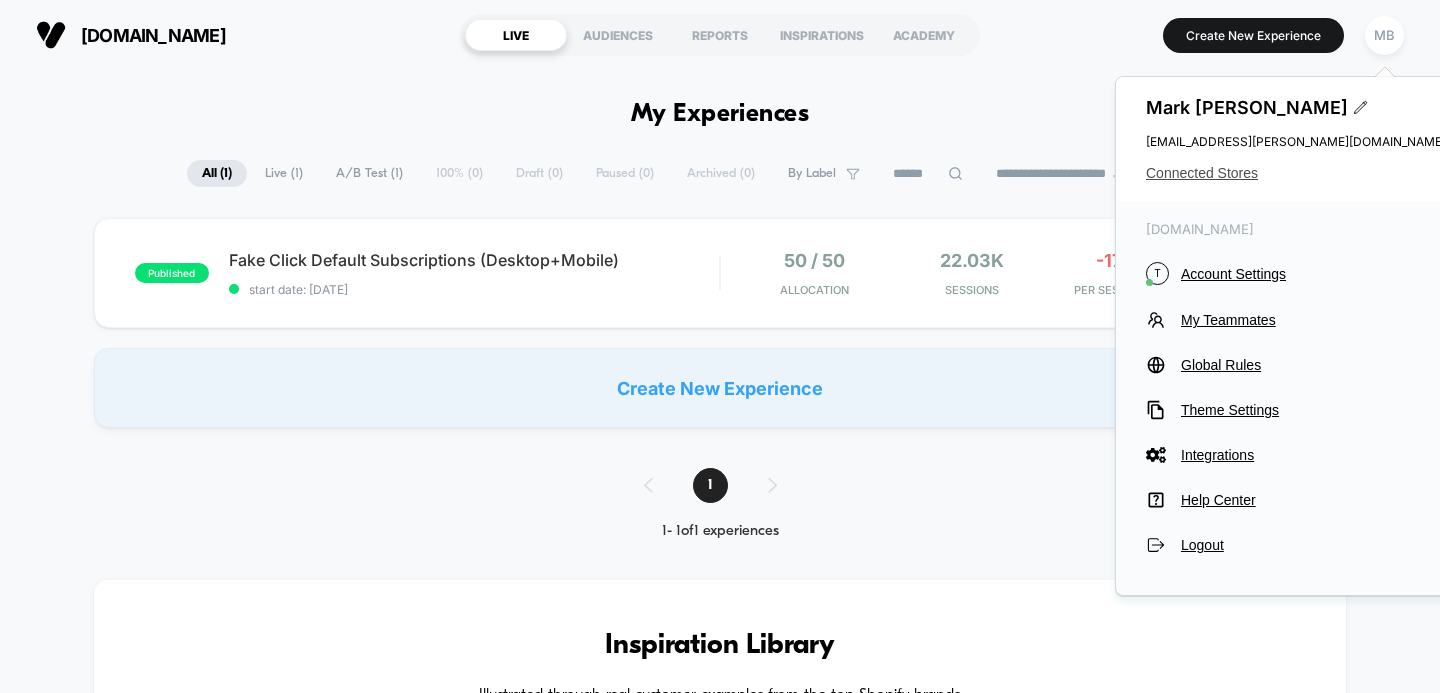 click on "Connected Stores" at bounding box center (1296, 173) 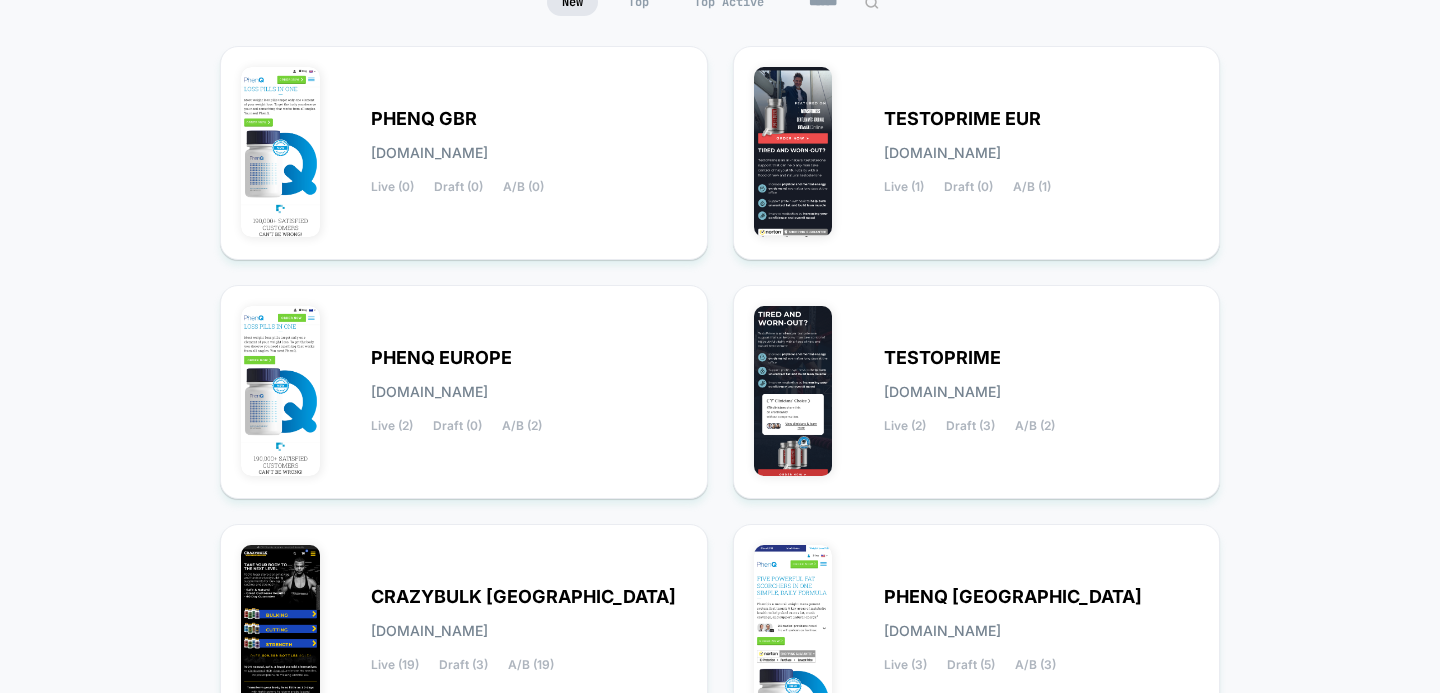 scroll, scrollTop: 339, scrollLeft: 0, axis: vertical 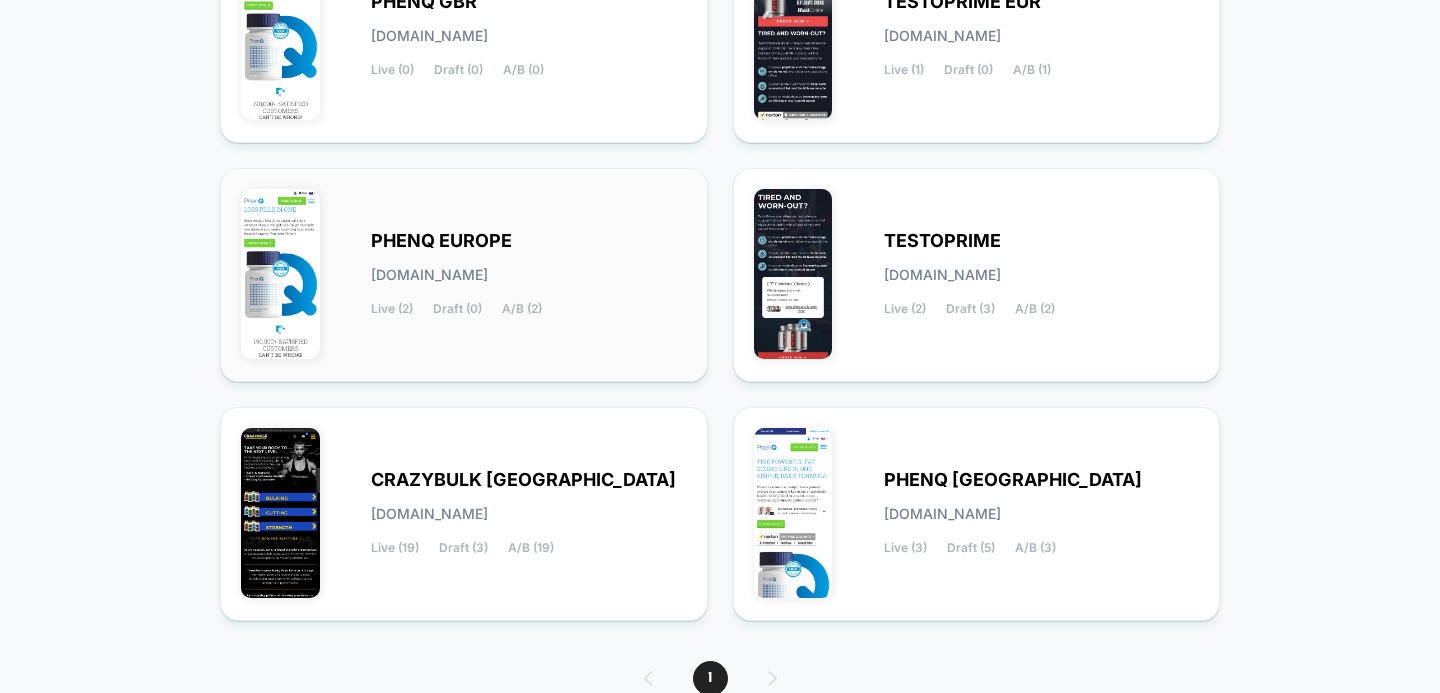 click on "PHENQ EUROPE" at bounding box center (441, 241) 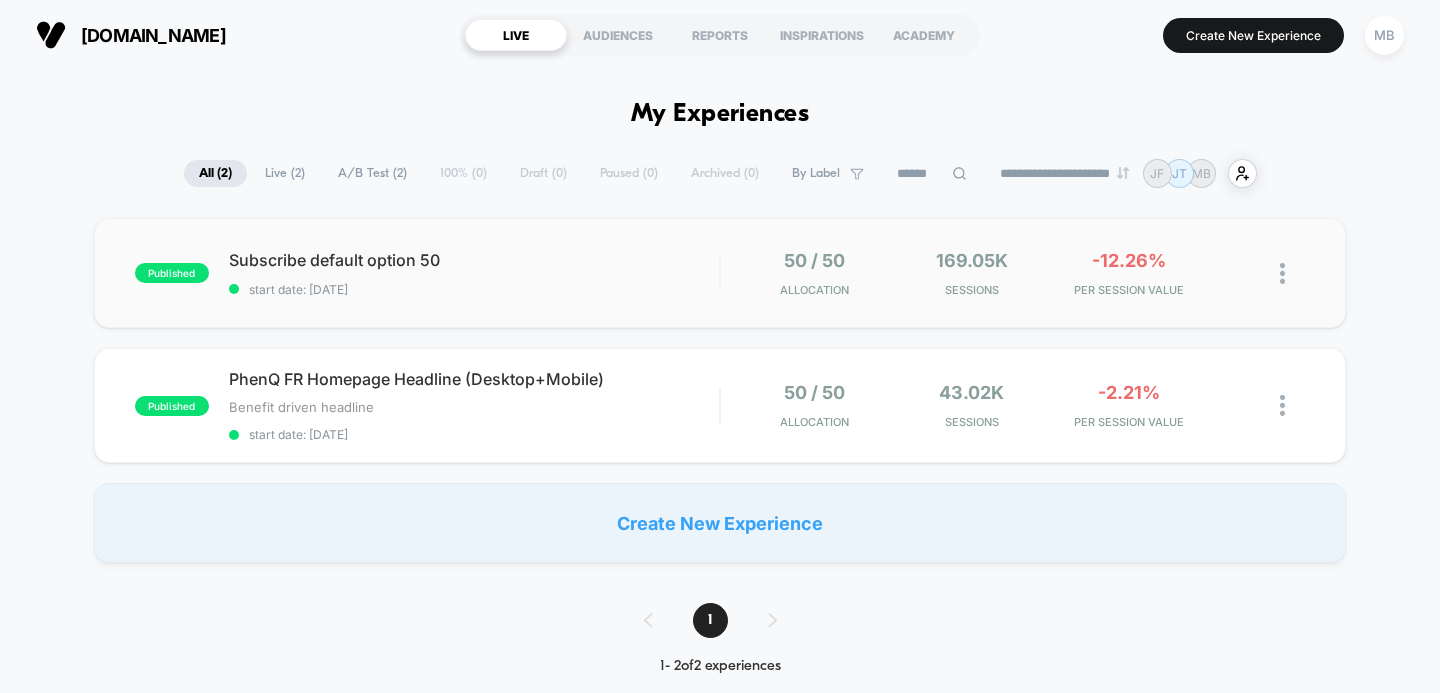 click on "published Subscribe default option 50 start date: [DATE] 50 / 50 Allocation 169.05k Sessions -12.26% PER SESSION VALUE" at bounding box center (720, 273) 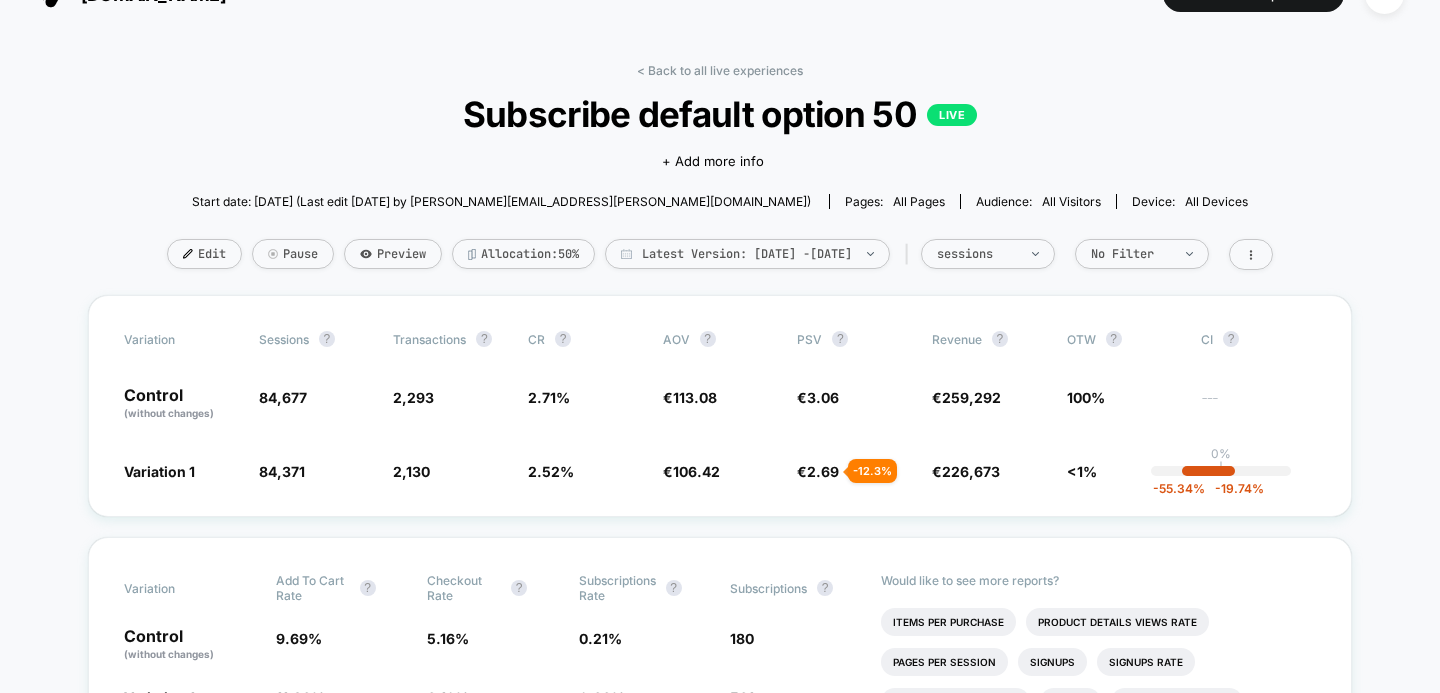 scroll, scrollTop: 0, scrollLeft: 0, axis: both 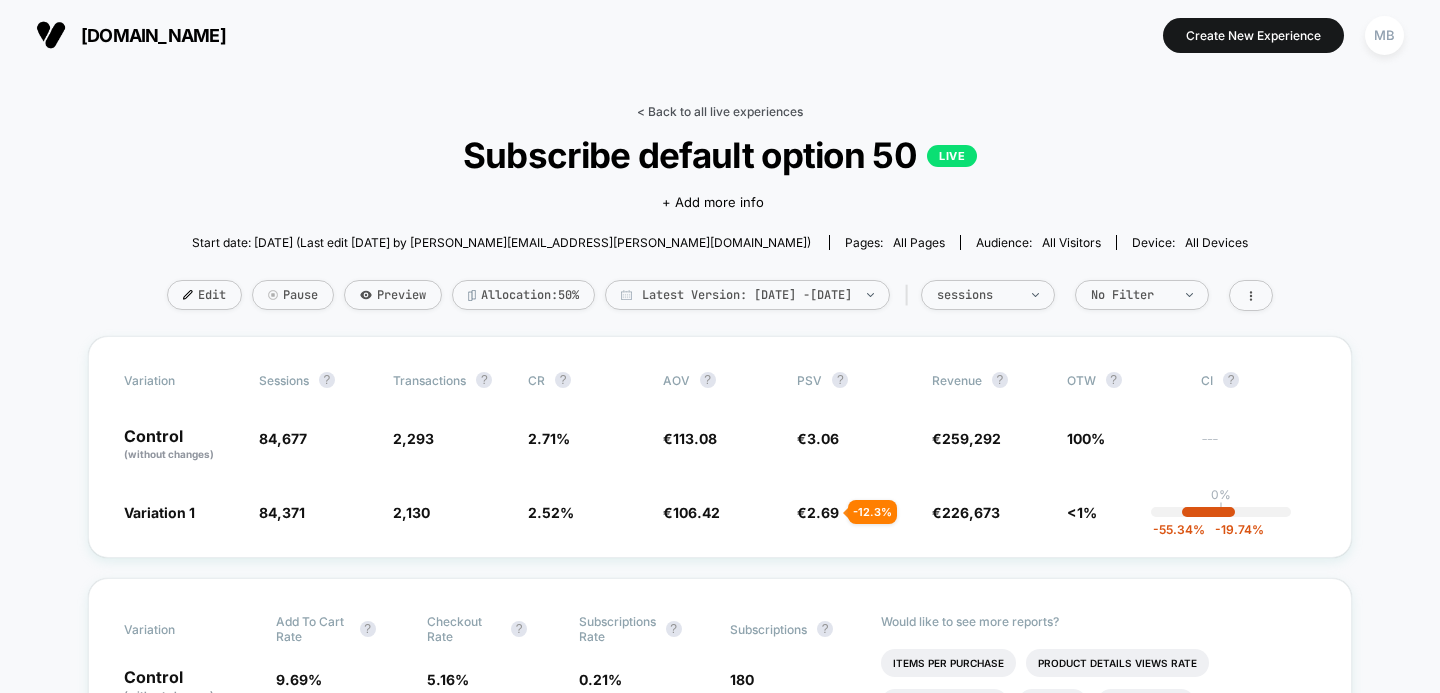 click on "< Back to all live experiences" at bounding box center [720, 111] 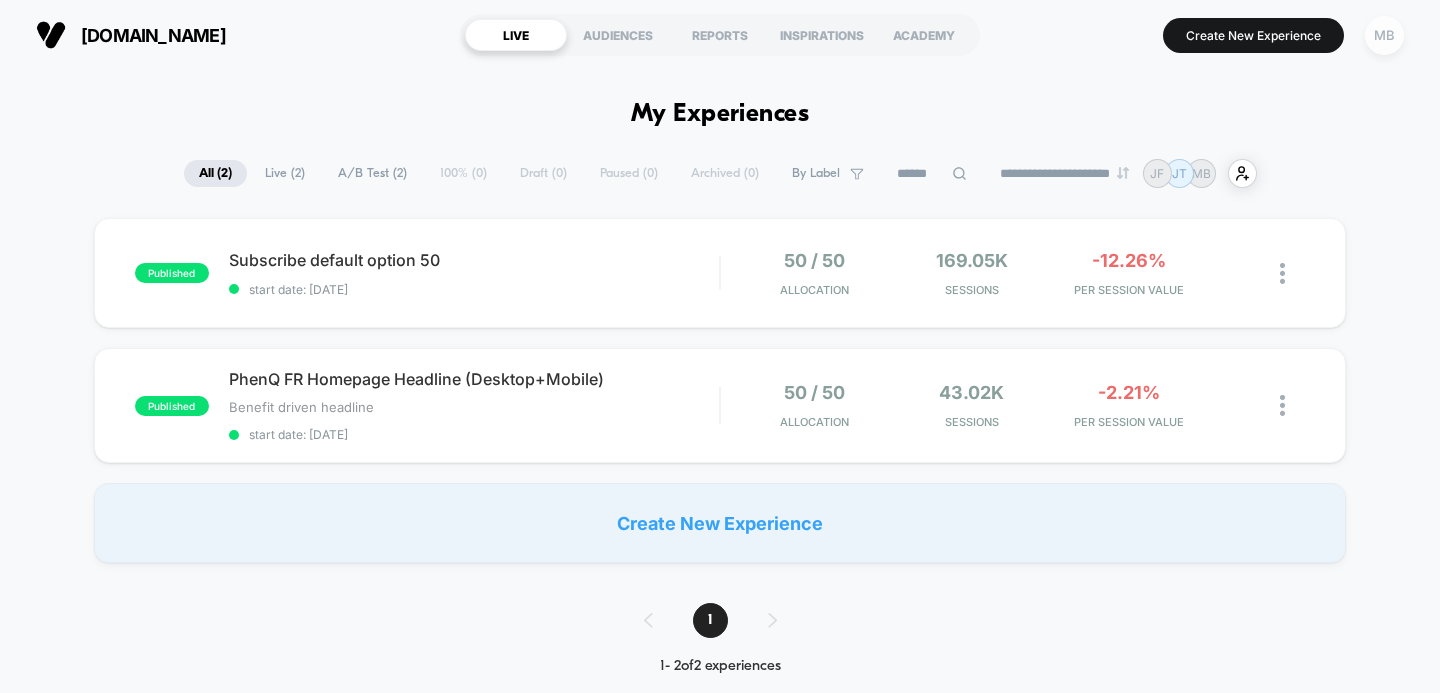 click on "MB" at bounding box center (1384, 35) 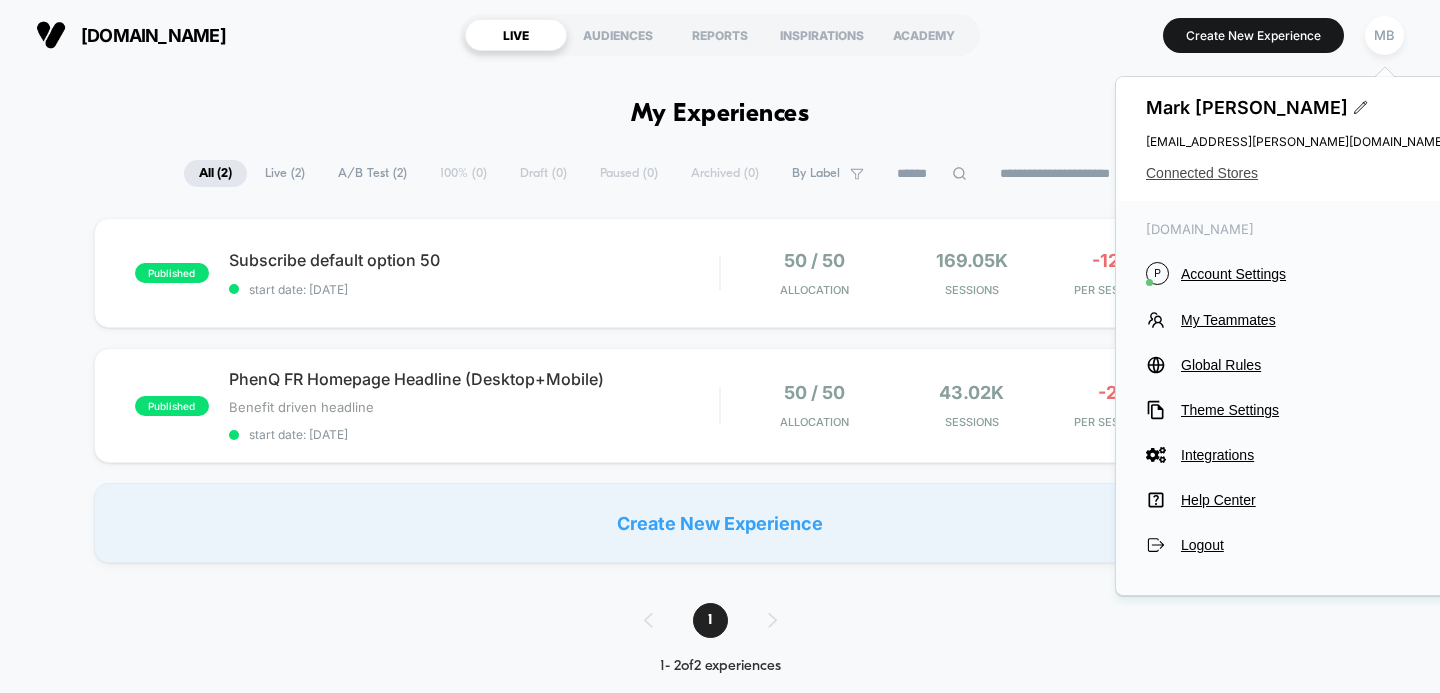 click on "Connected Stores" at bounding box center [1296, 173] 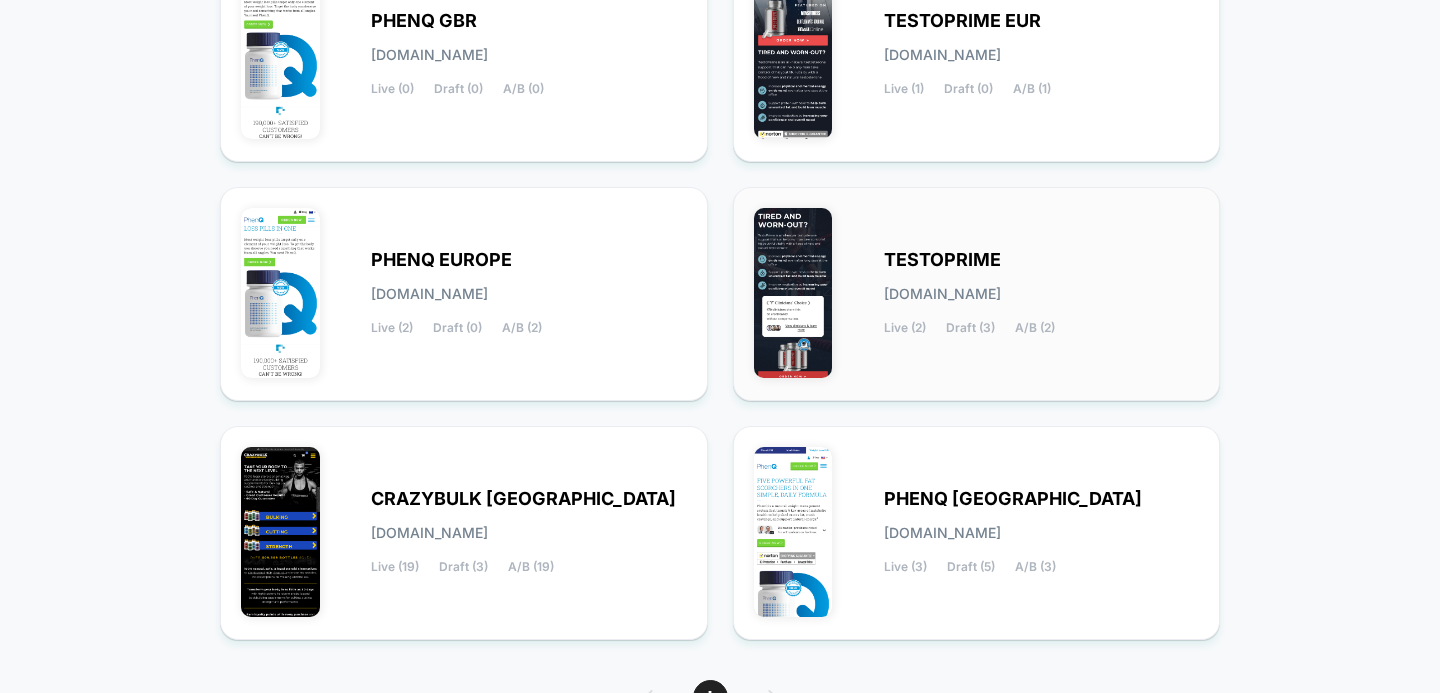 click on "TESTOPRIME" at bounding box center [942, 260] 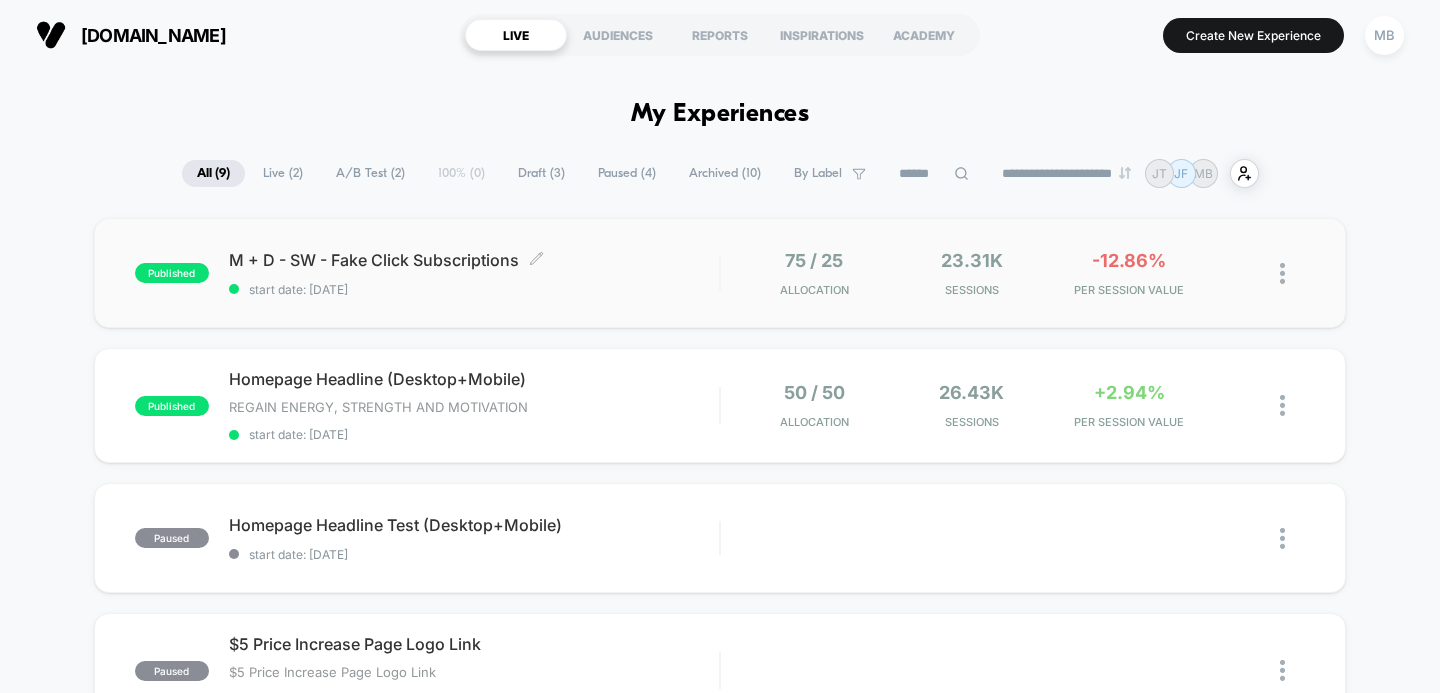 click on "M + D - SW - Fake Click Subscriptions Click to edit experience details" at bounding box center [474, 260] 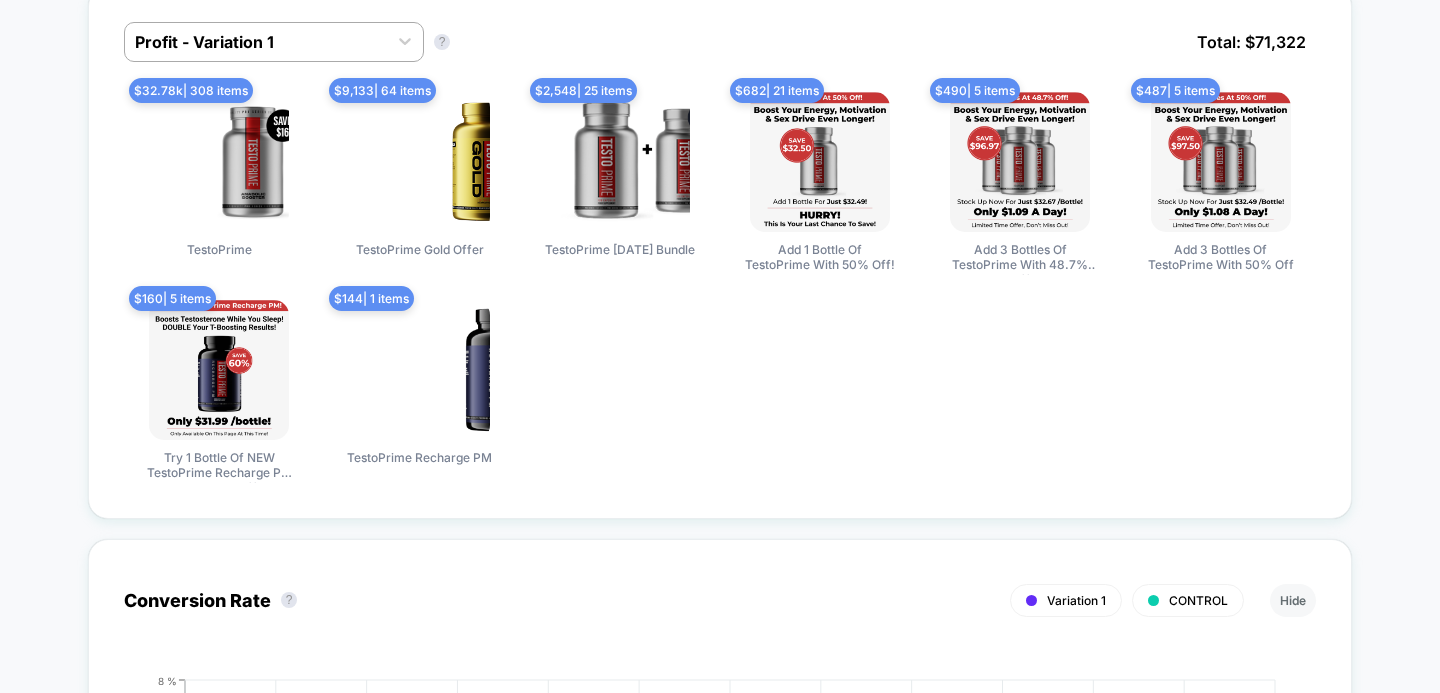 scroll, scrollTop: 0, scrollLeft: 0, axis: both 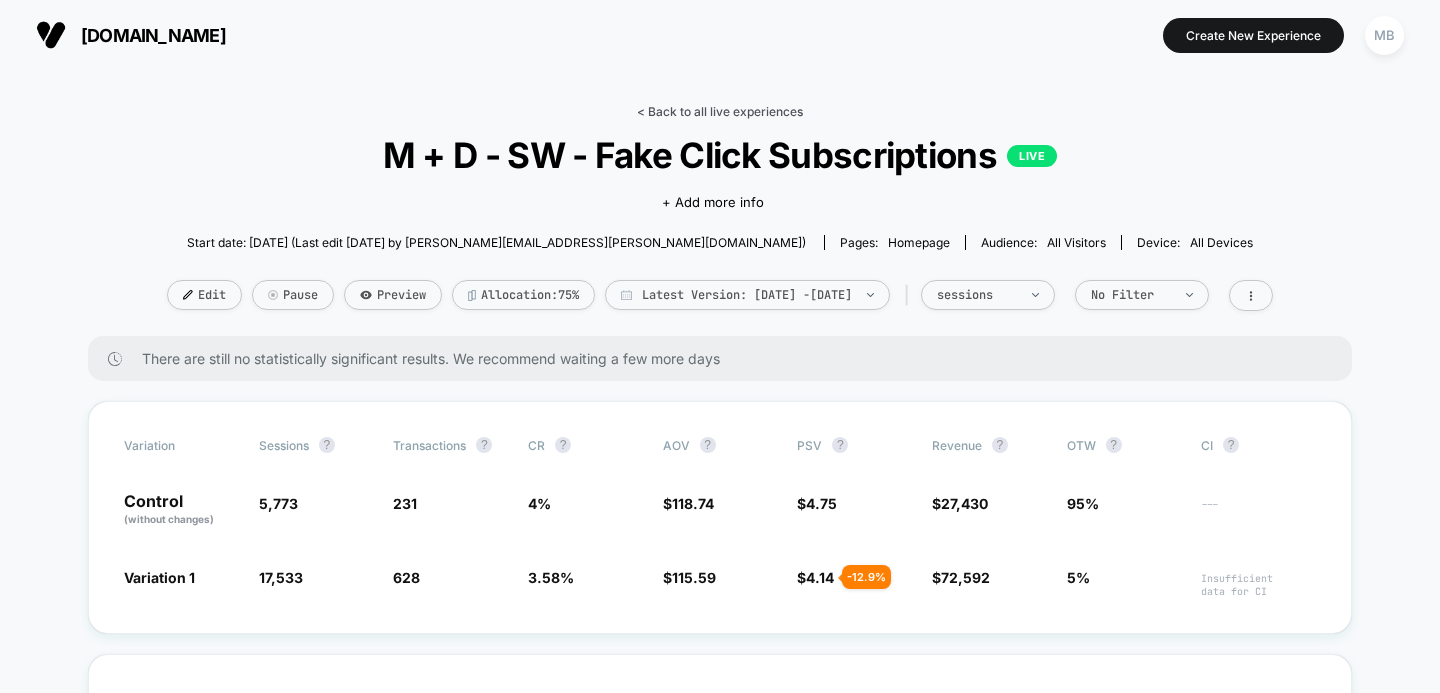 click on "< Back to all live experiences" at bounding box center [720, 111] 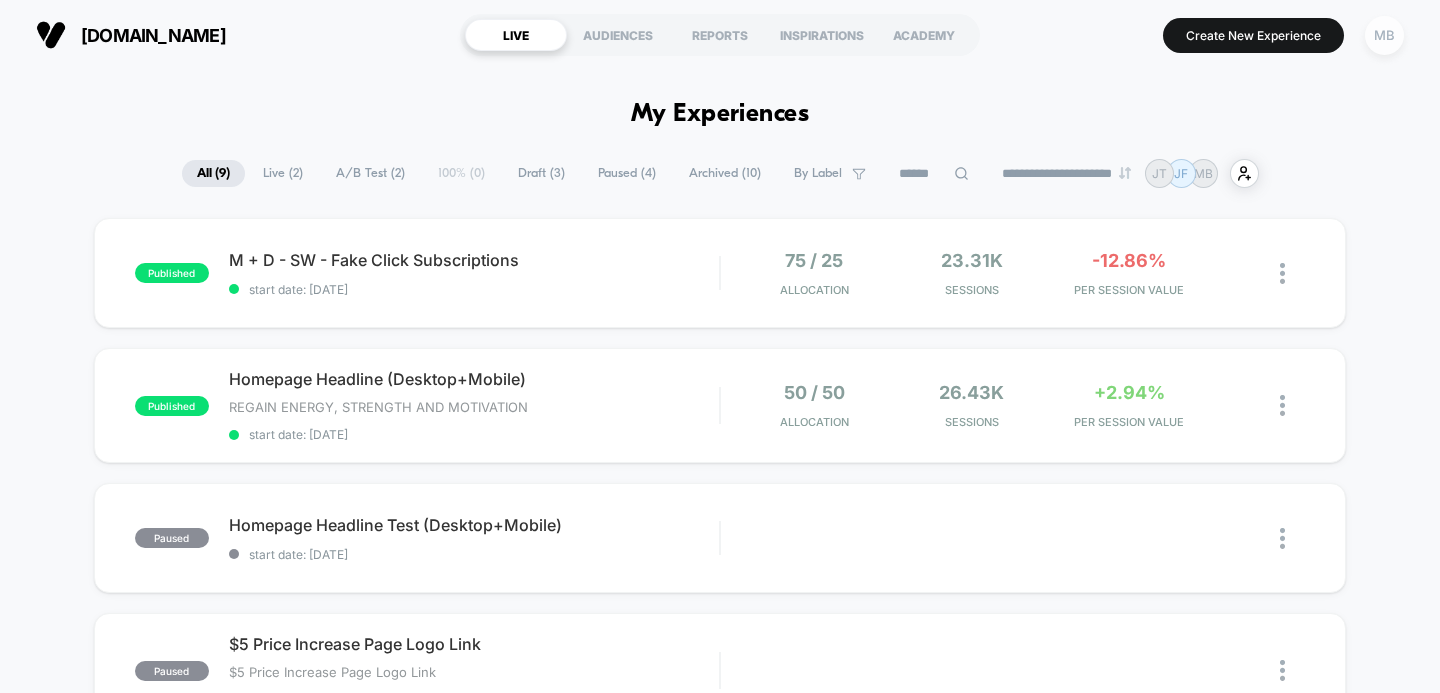 click on "MB" at bounding box center [1384, 35] 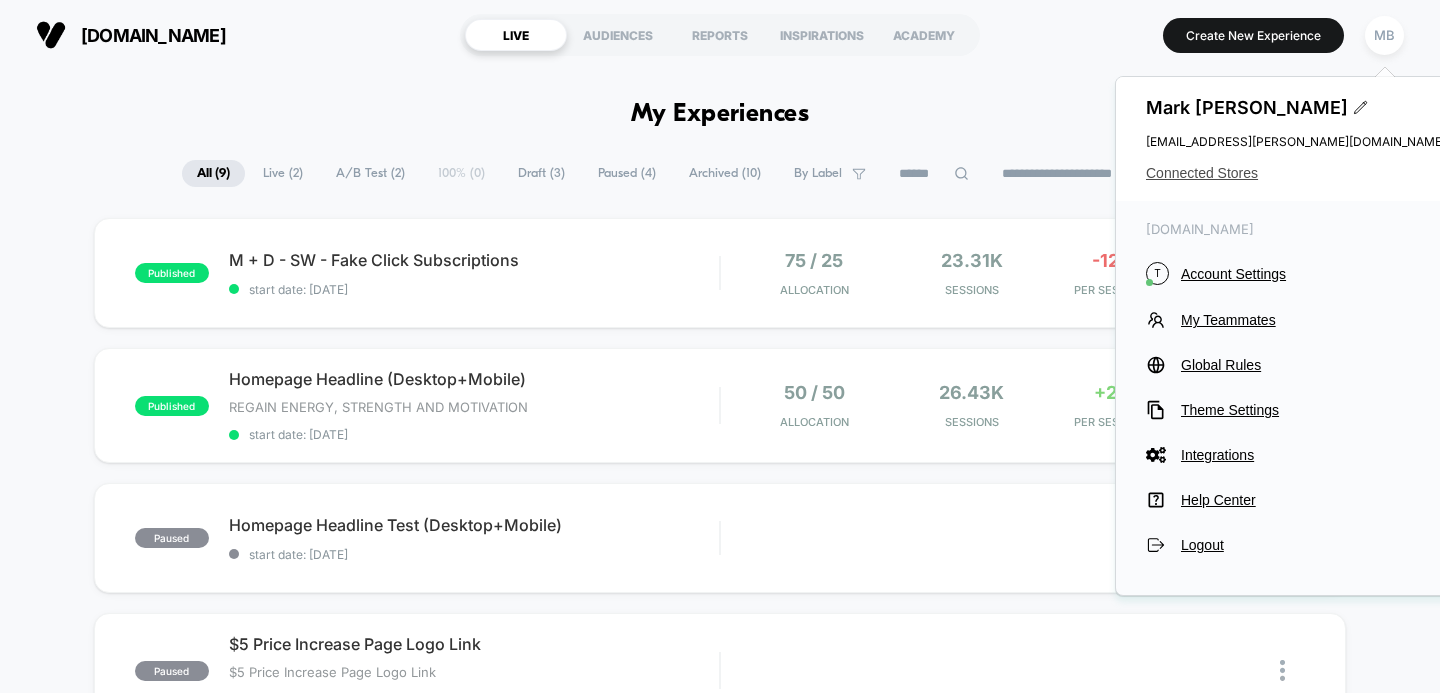click on "Connected Stores" at bounding box center [1296, 173] 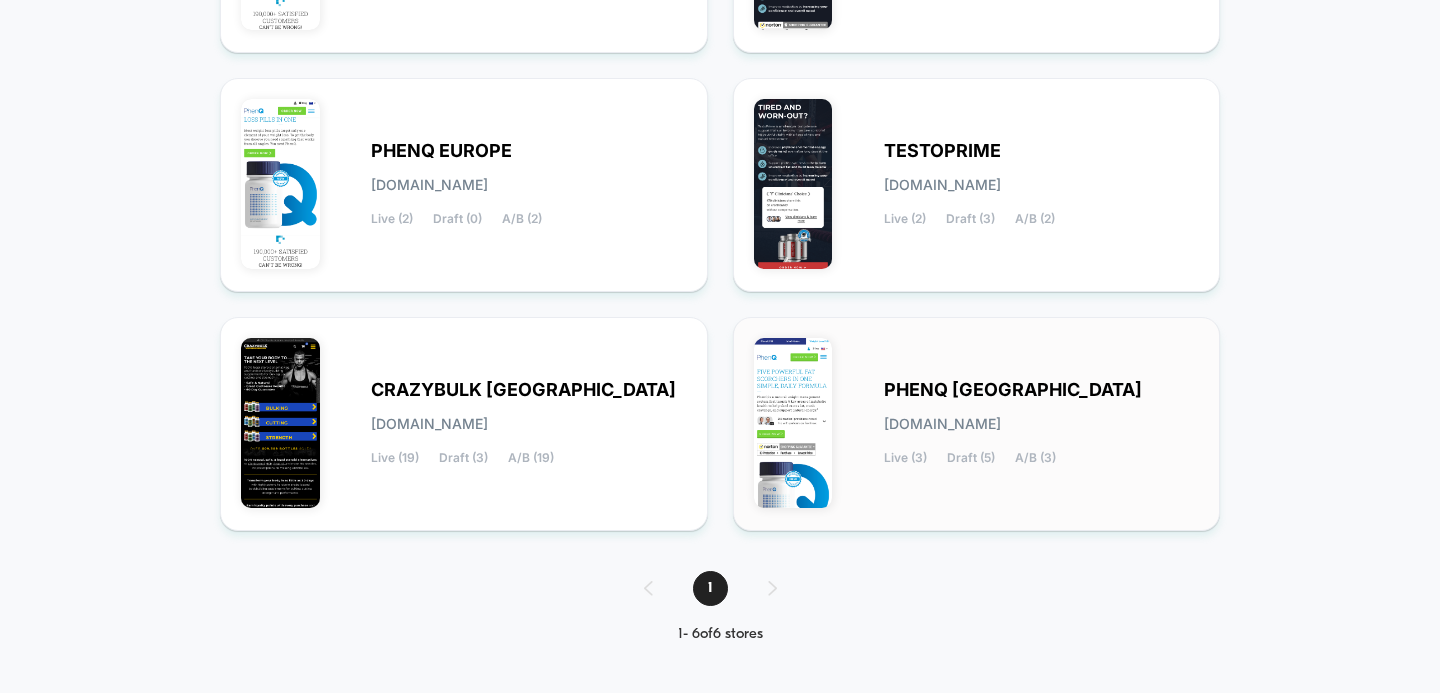 click on "PHENQ [GEOGRAPHIC_DATA]" at bounding box center [1013, 390] 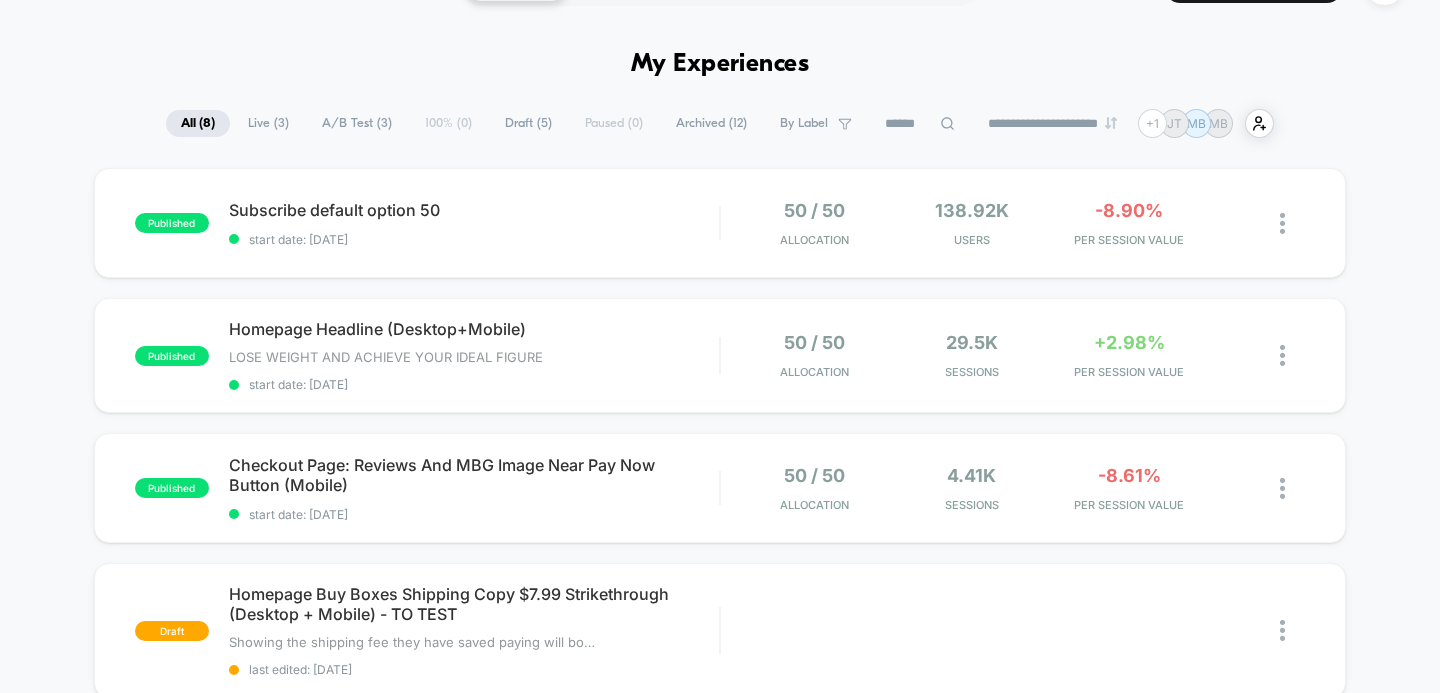 scroll, scrollTop: 55, scrollLeft: 0, axis: vertical 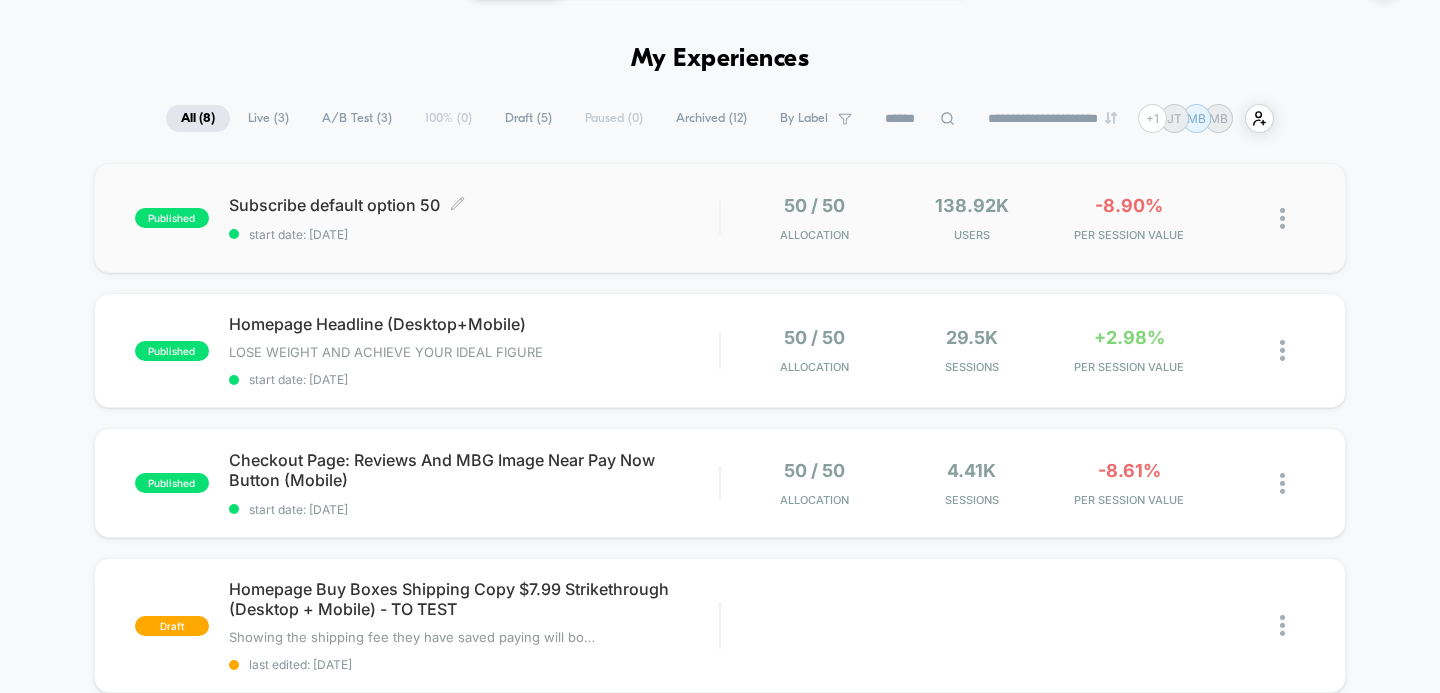 click on "Subscribe default option 50 Click to edit experience details" at bounding box center (474, 205) 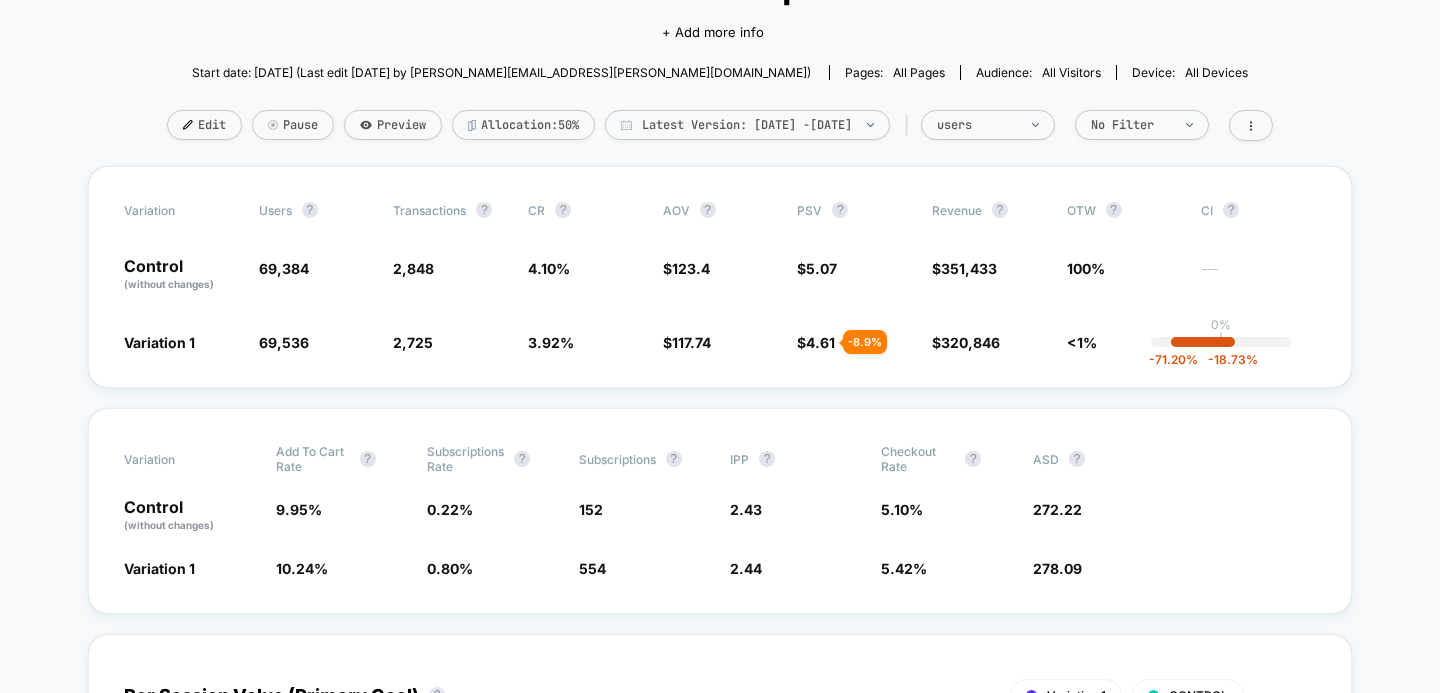 scroll, scrollTop: 0, scrollLeft: 0, axis: both 